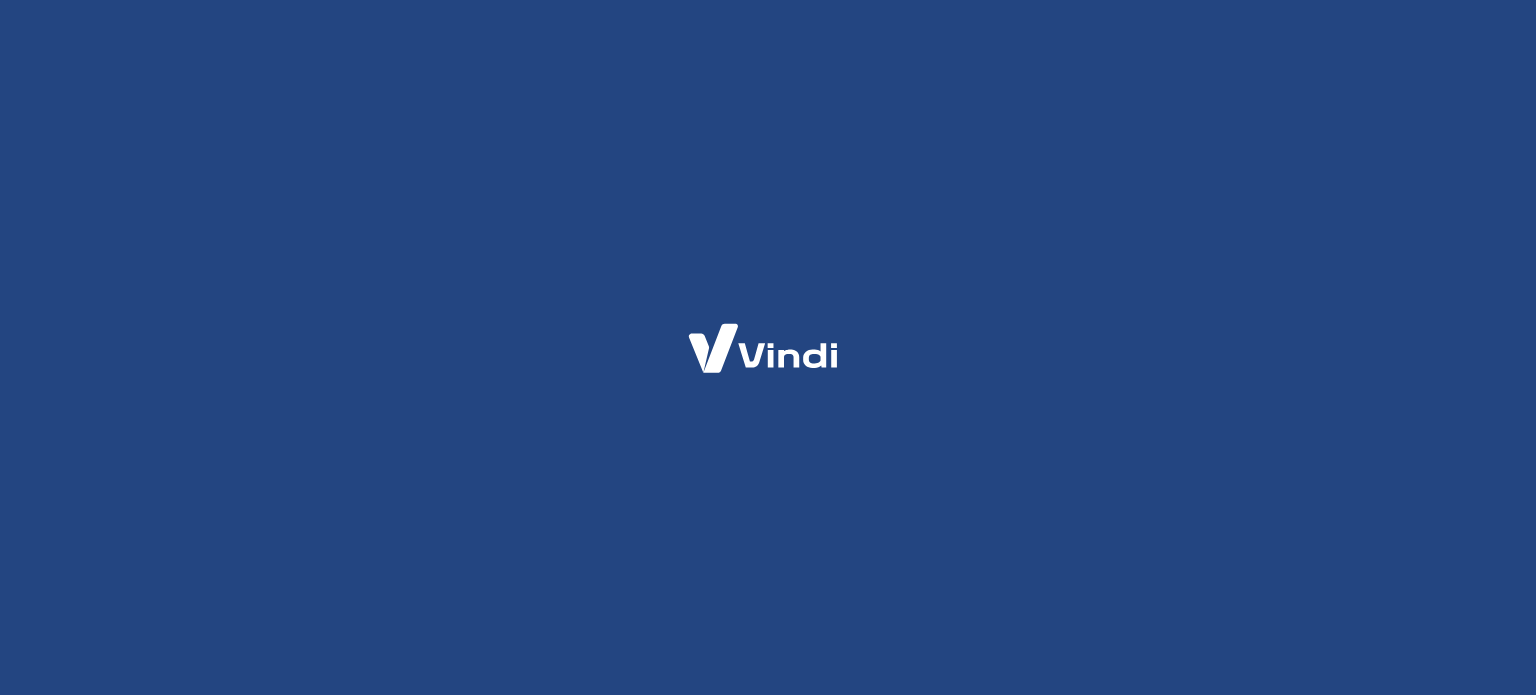 scroll, scrollTop: 0, scrollLeft: 0, axis: both 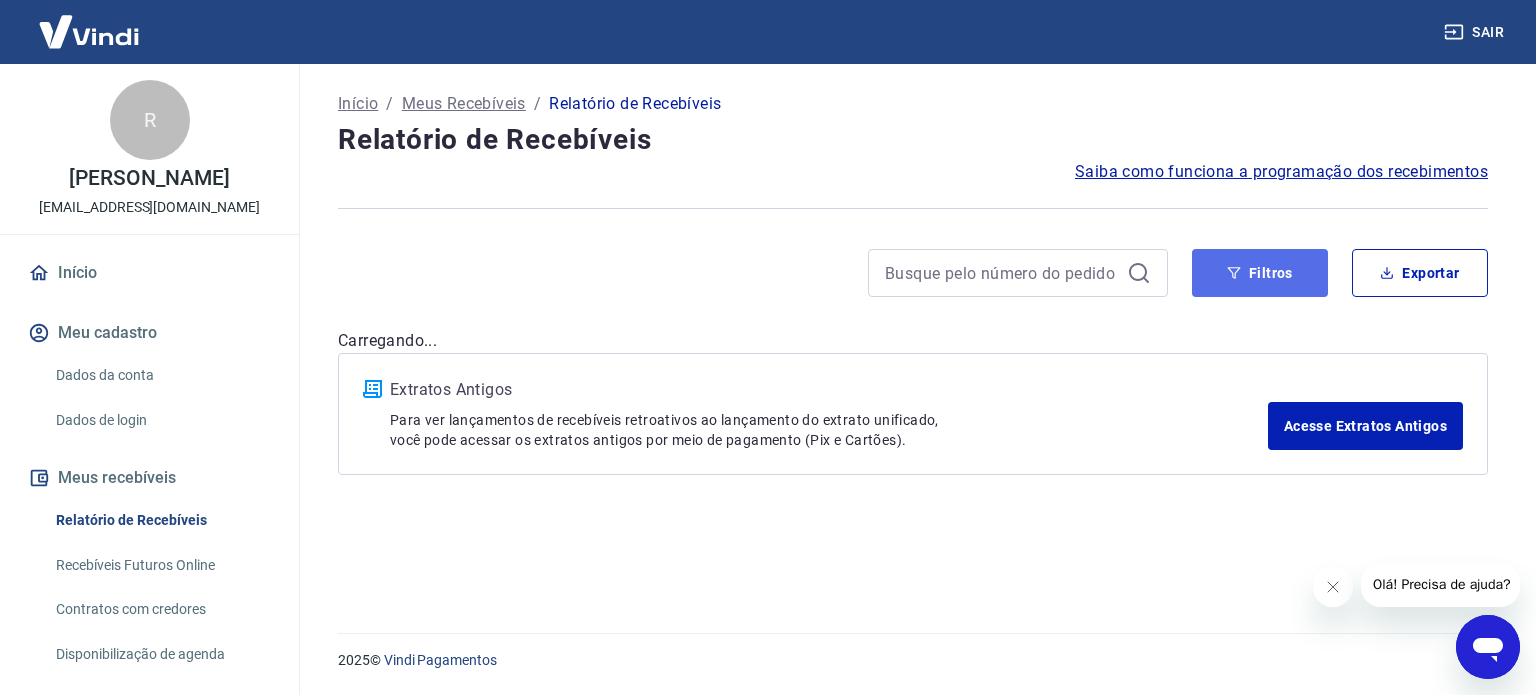 click on "Filtros" at bounding box center [1260, 273] 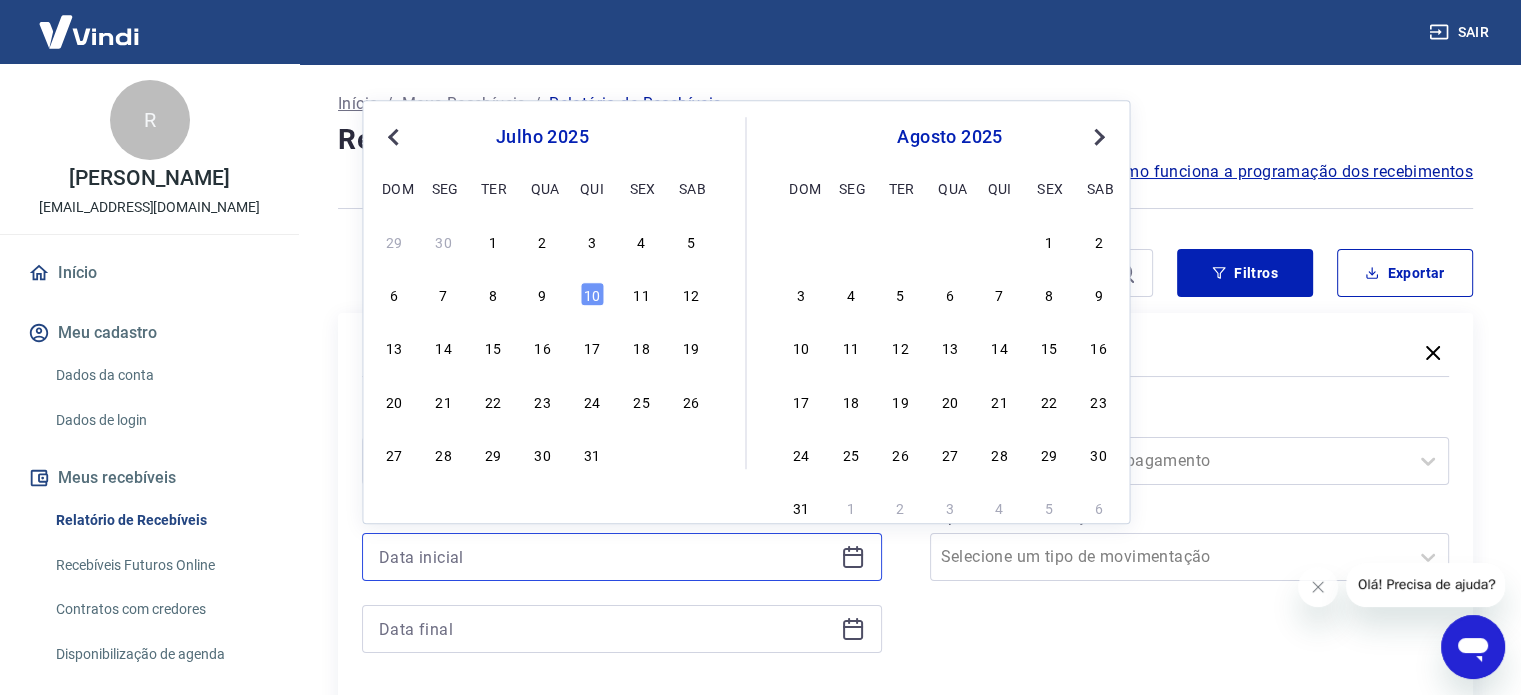 click at bounding box center [606, 557] 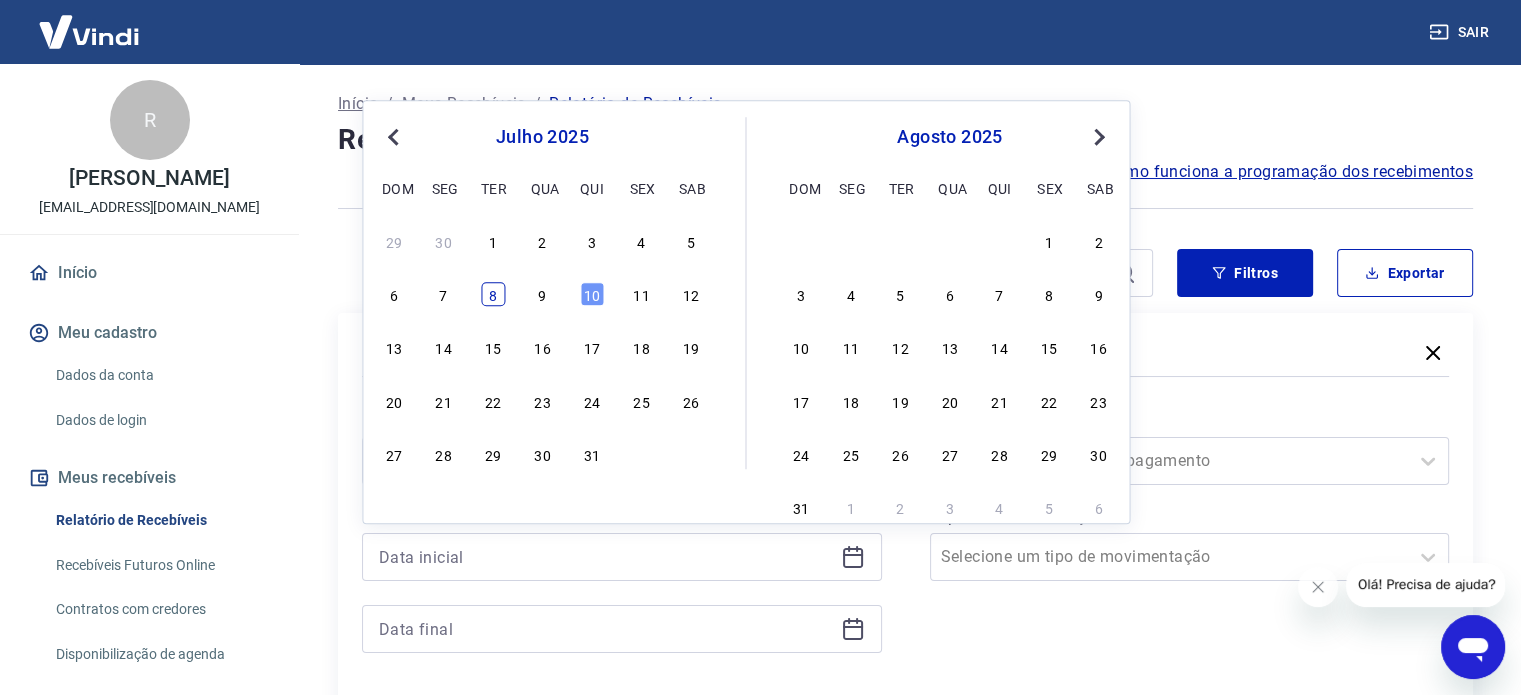 click on "8" at bounding box center (493, 294) 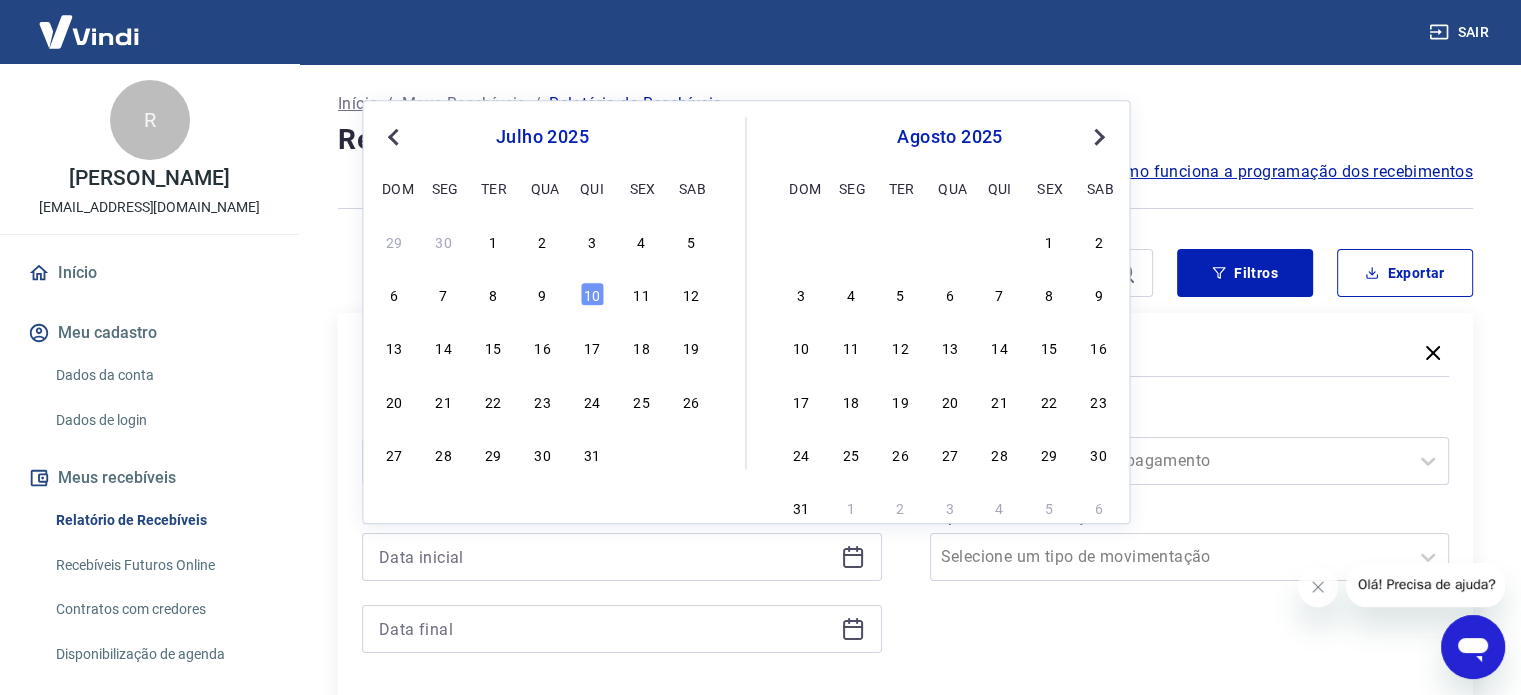type on "[DATE]" 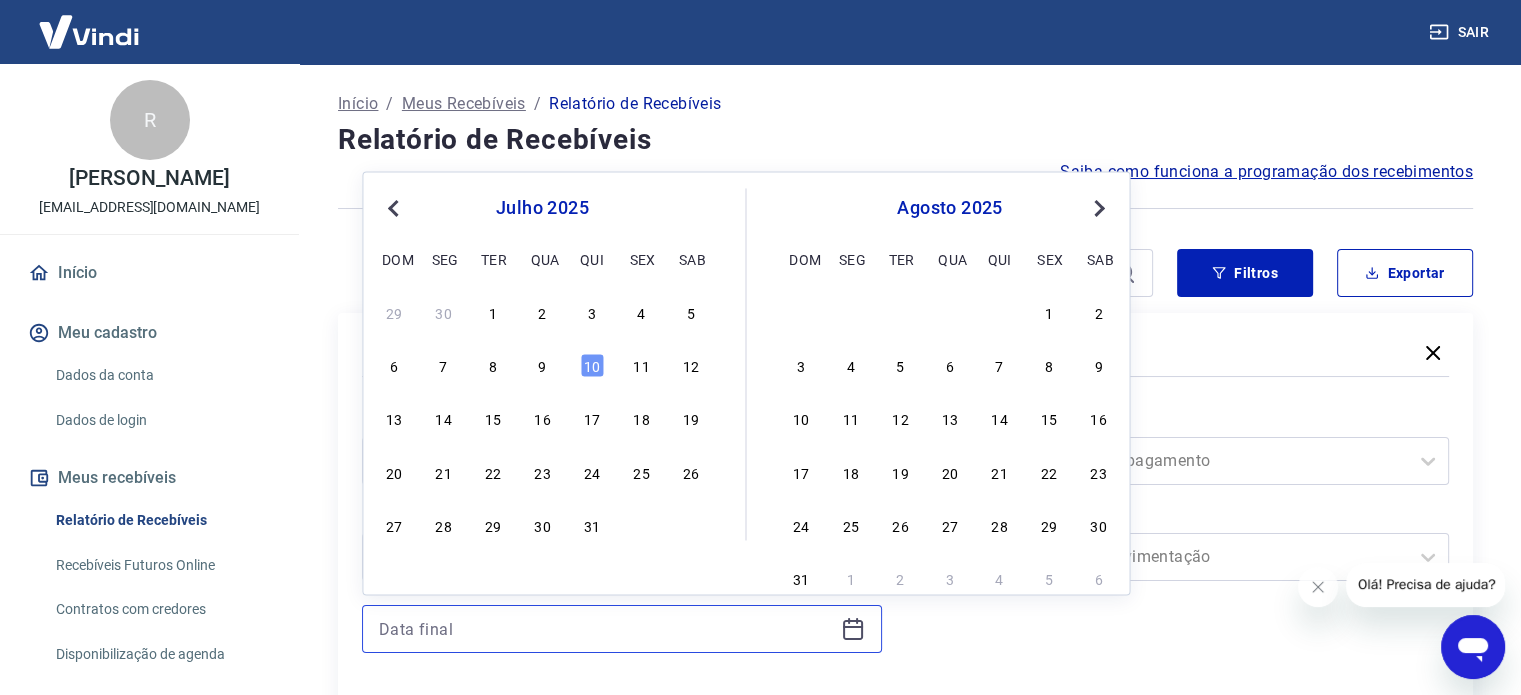 click at bounding box center (606, 629) 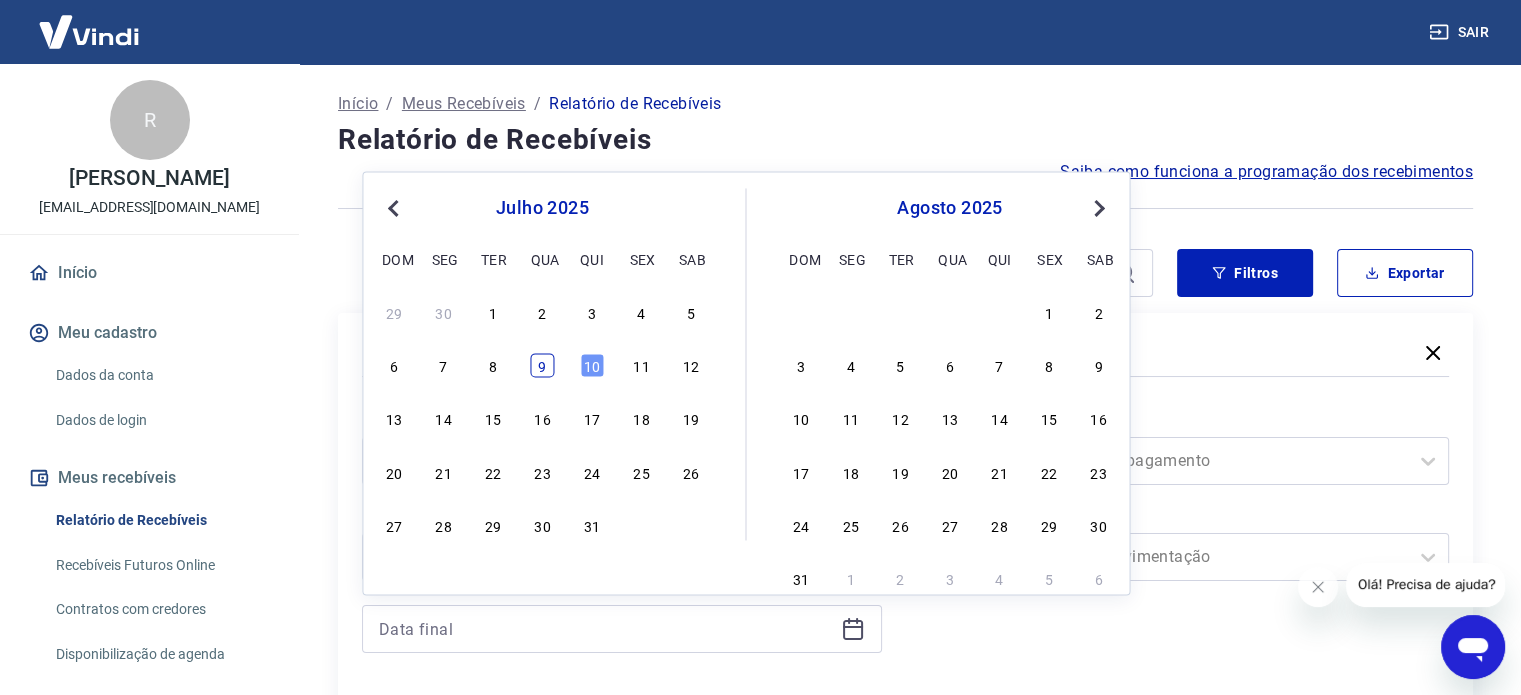 click on "9" at bounding box center [542, 366] 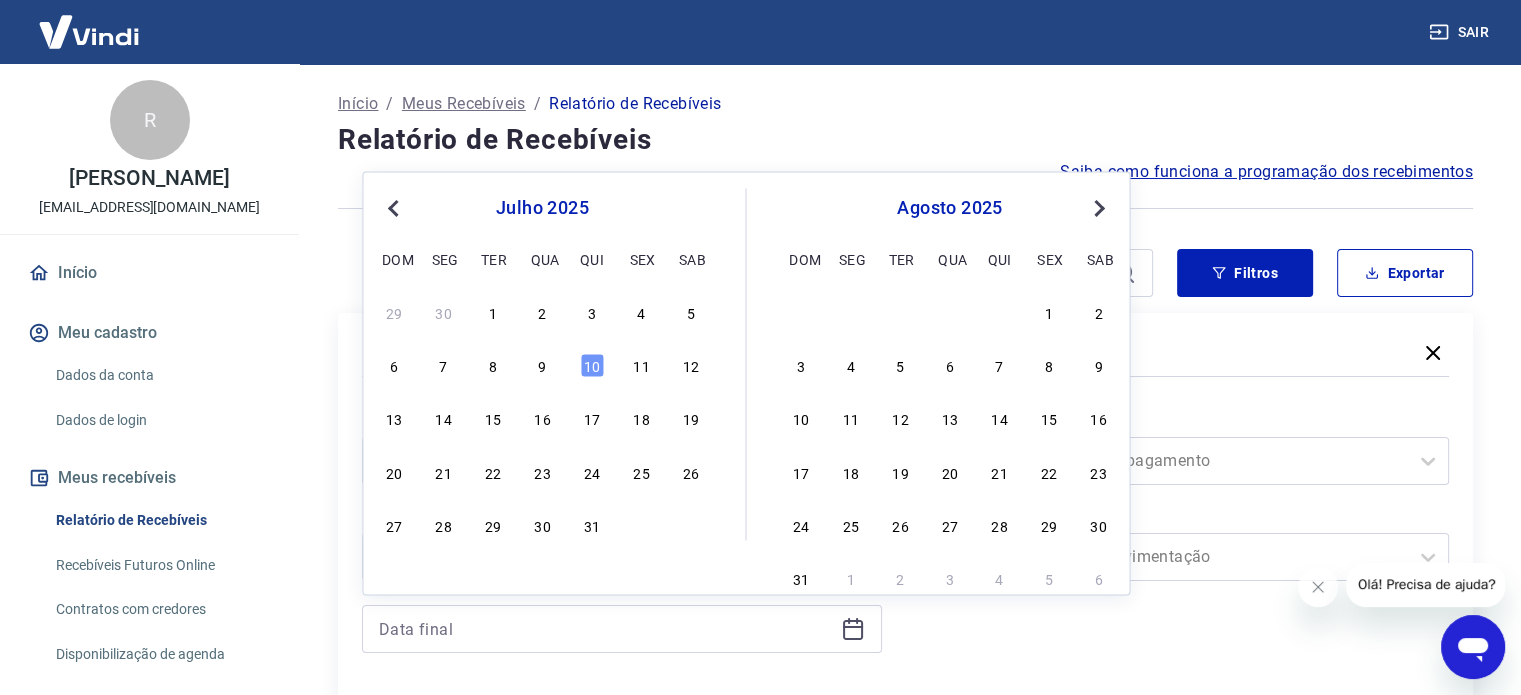 type on "[DATE]" 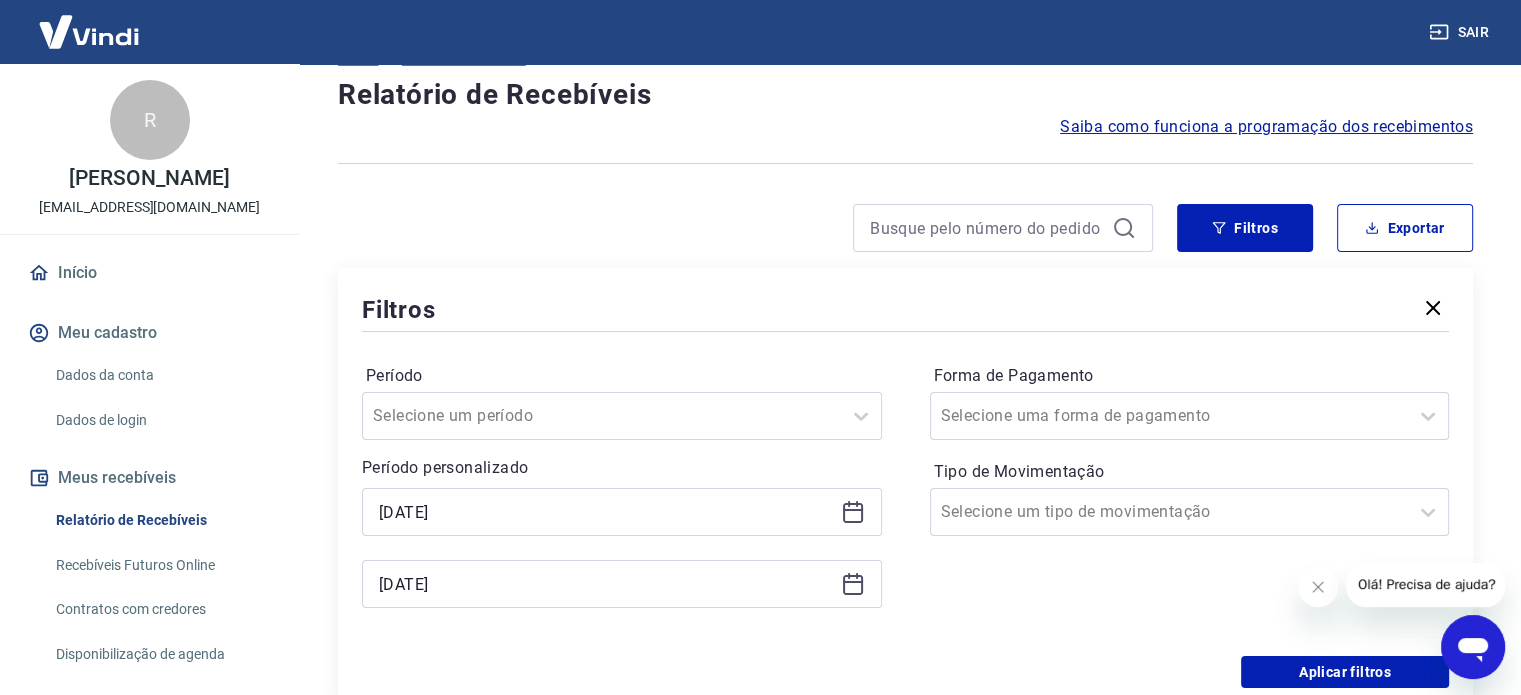 scroll, scrollTop: 300, scrollLeft: 0, axis: vertical 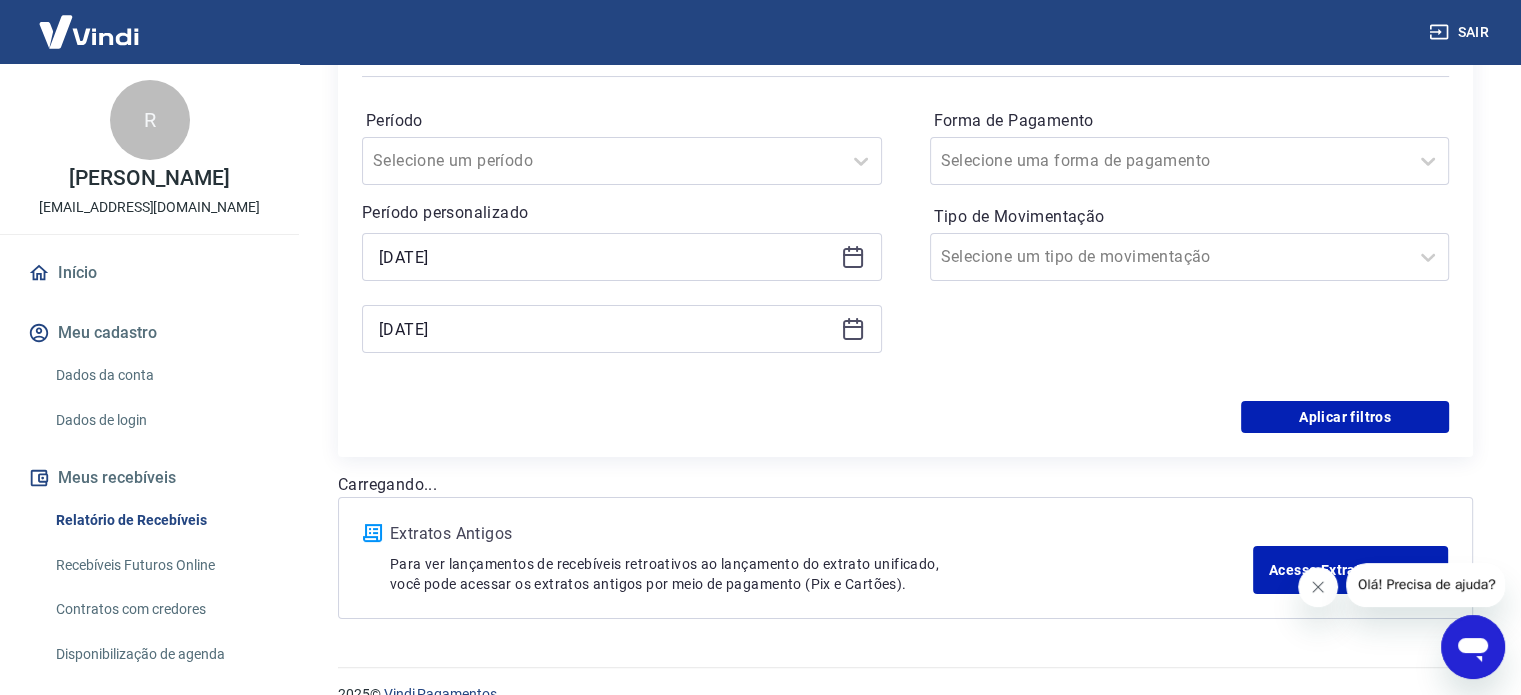 click at bounding box center [1318, 587] 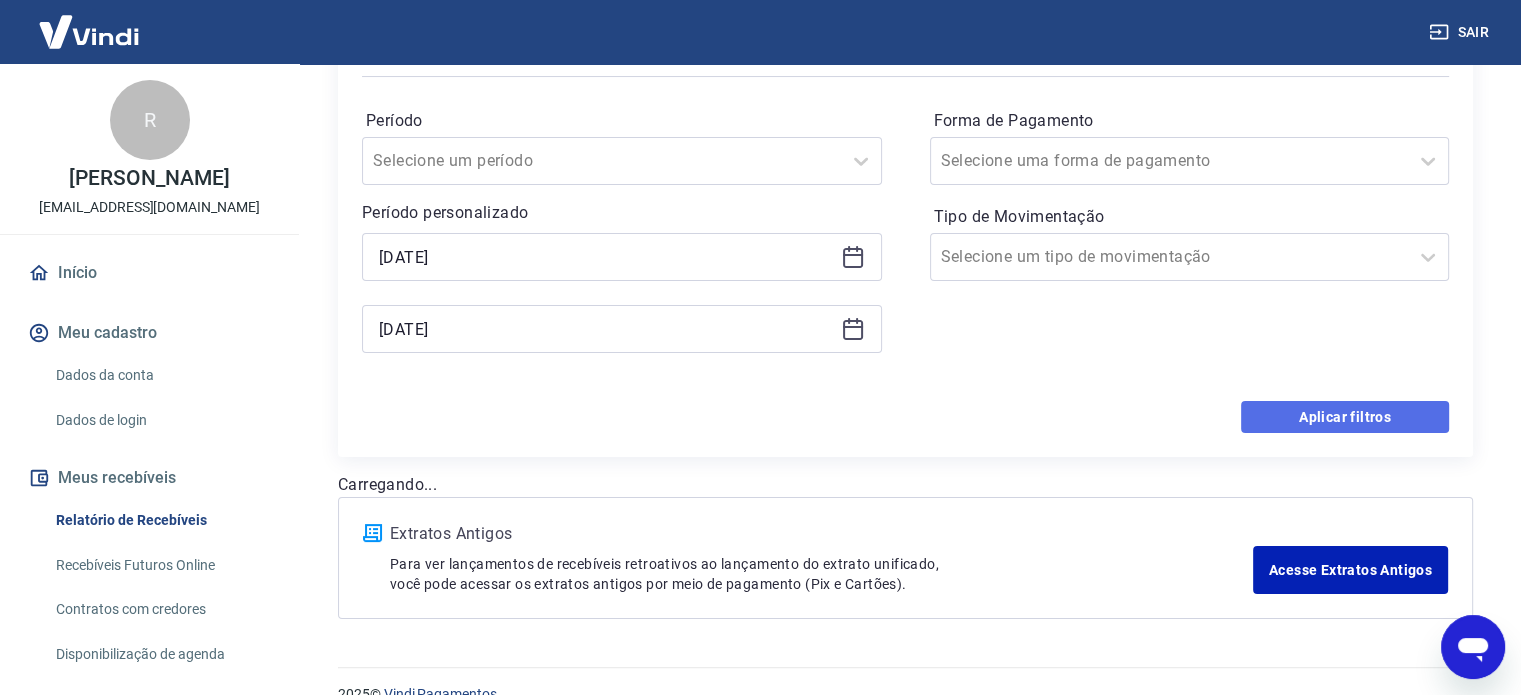 click on "Aplicar filtros" at bounding box center (1345, 417) 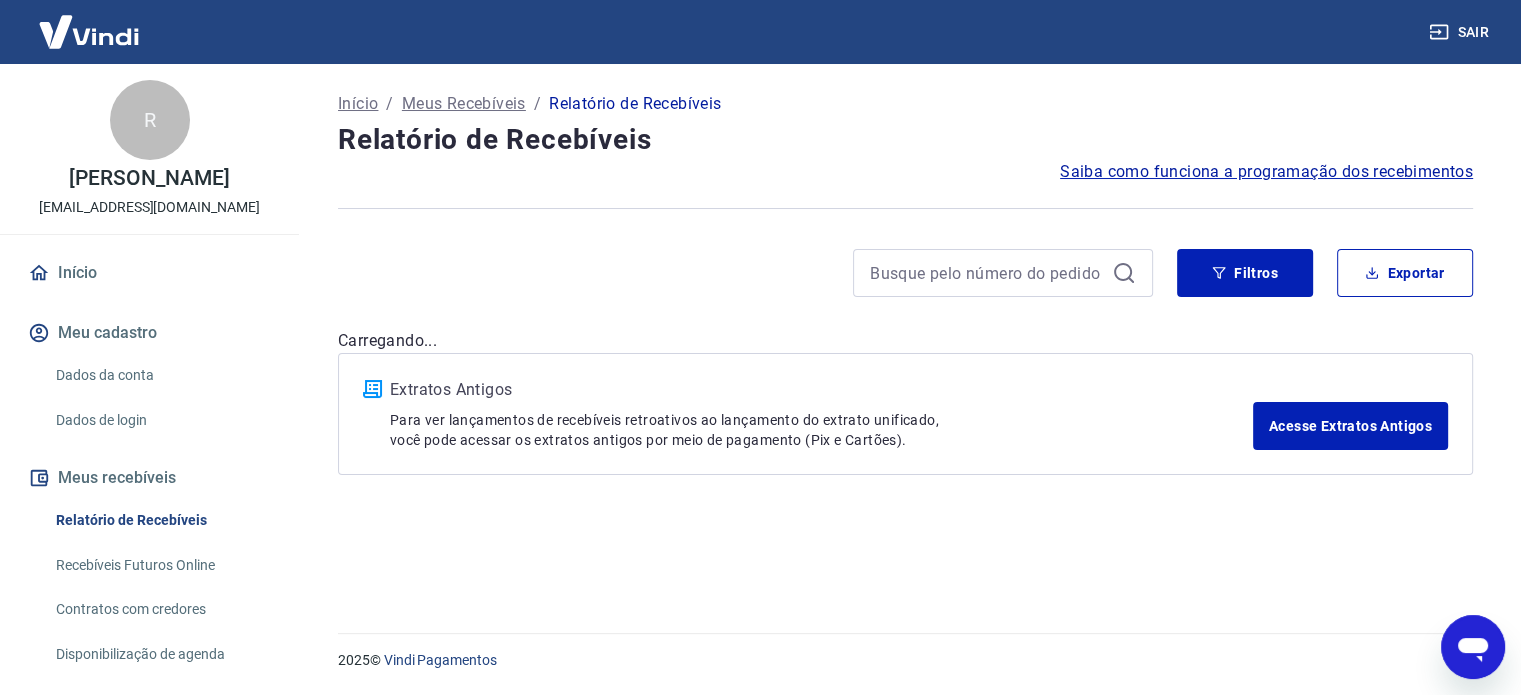scroll, scrollTop: 0, scrollLeft: 0, axis: both 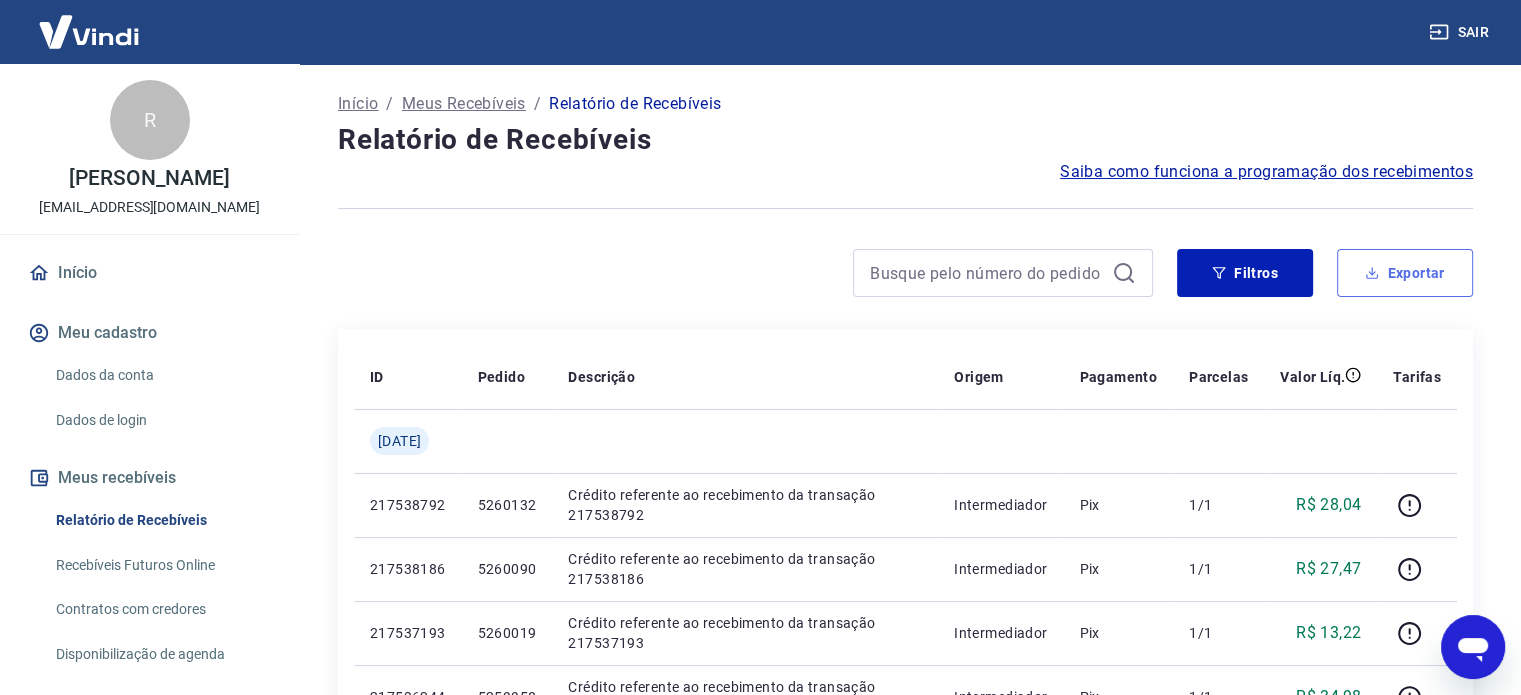 click on "Exportar" at bounding box center (1405, 273) 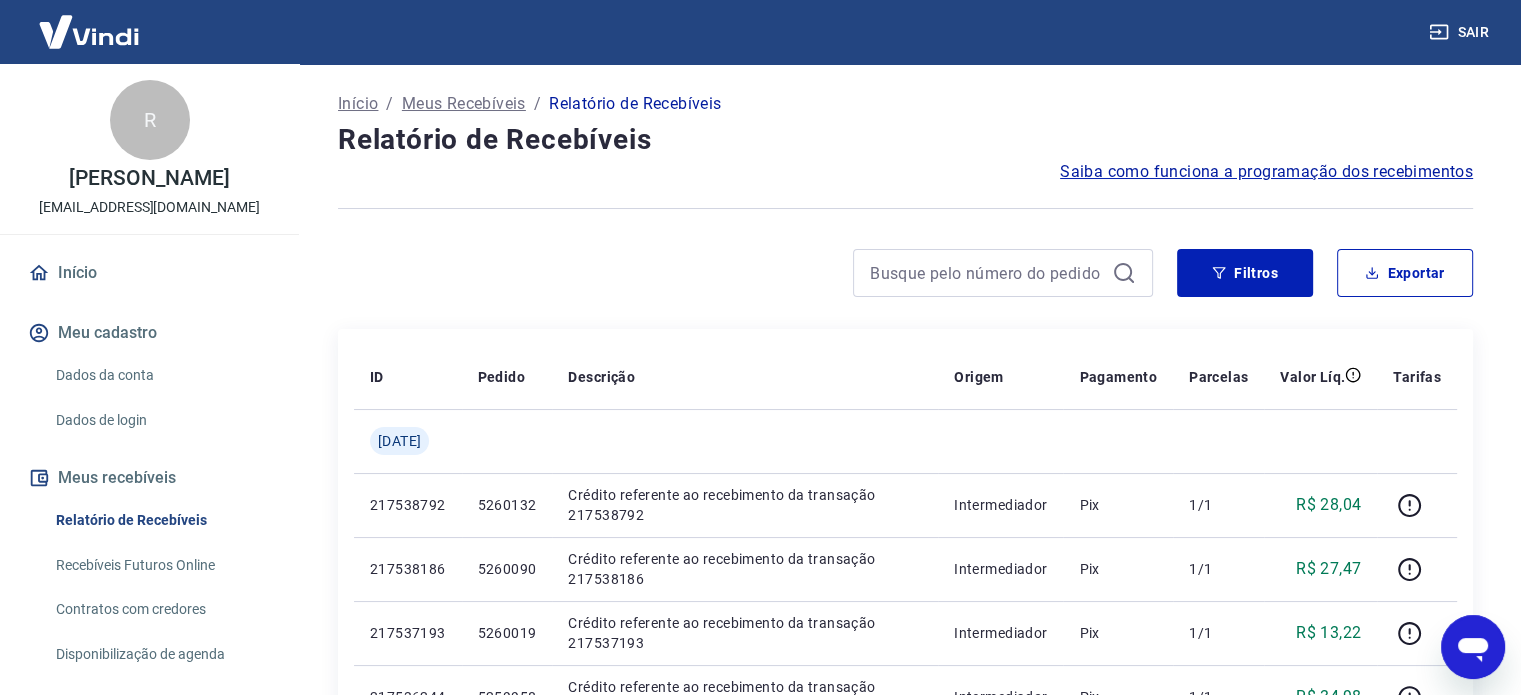 type on "[DATE]" 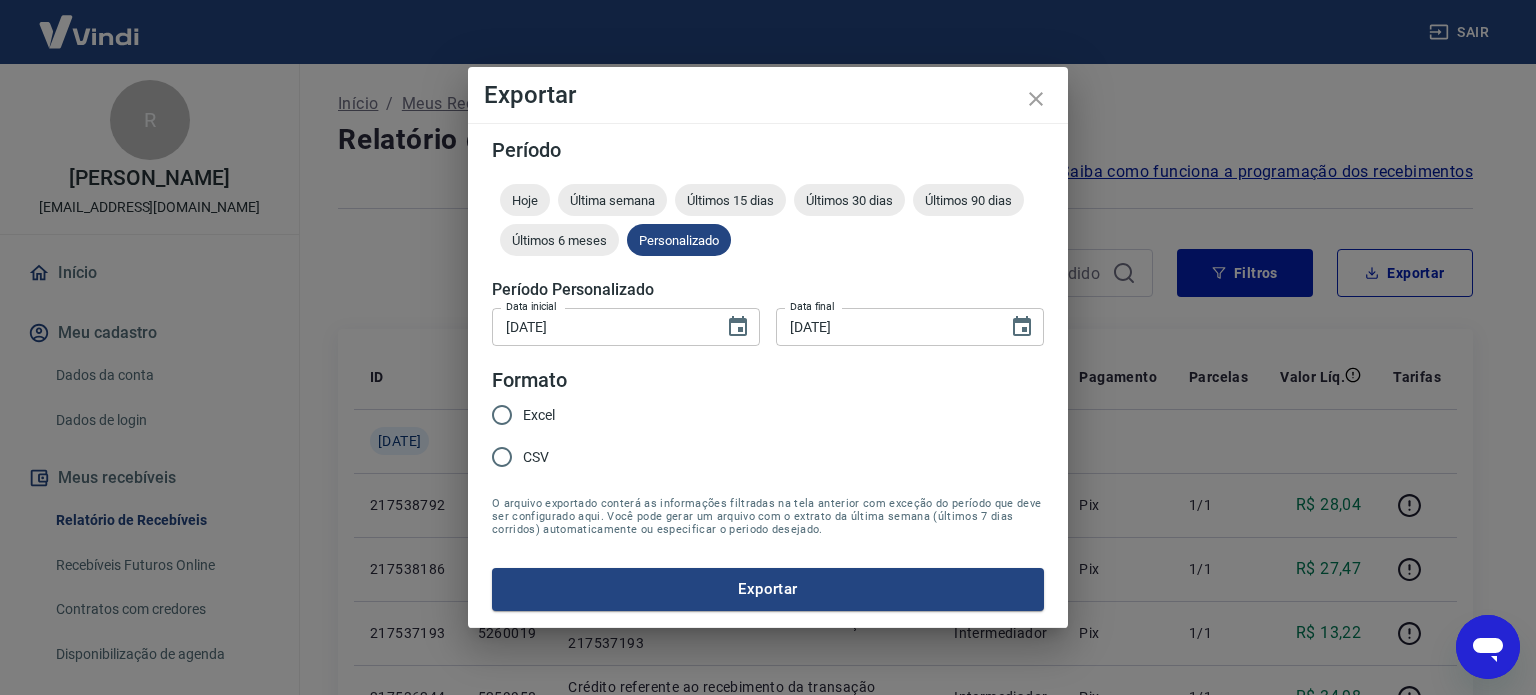 drag, startPoint x: 525, startPoint y: 413, endPoint x: 568, endPoint y: 460, distance: 63.702435 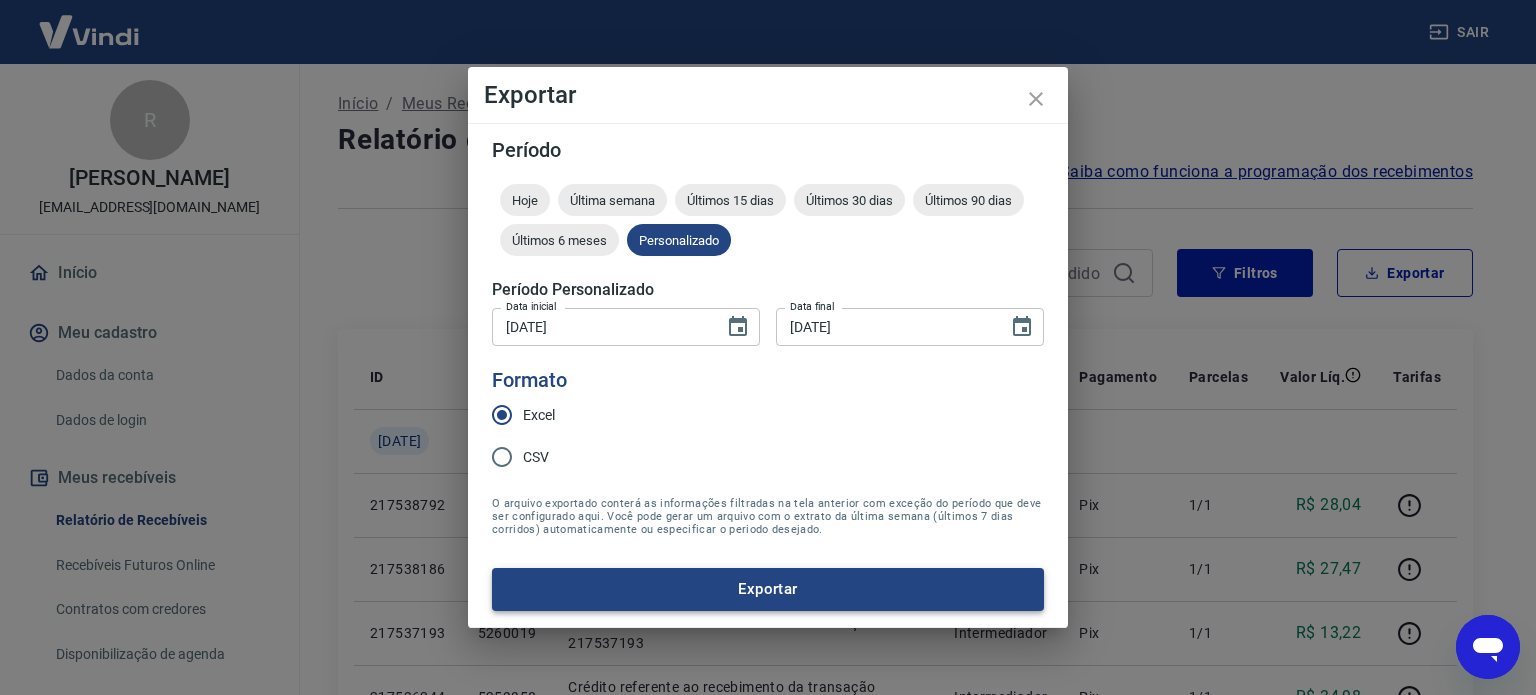 click on "Exportar" at bounding box center [768, 589] 